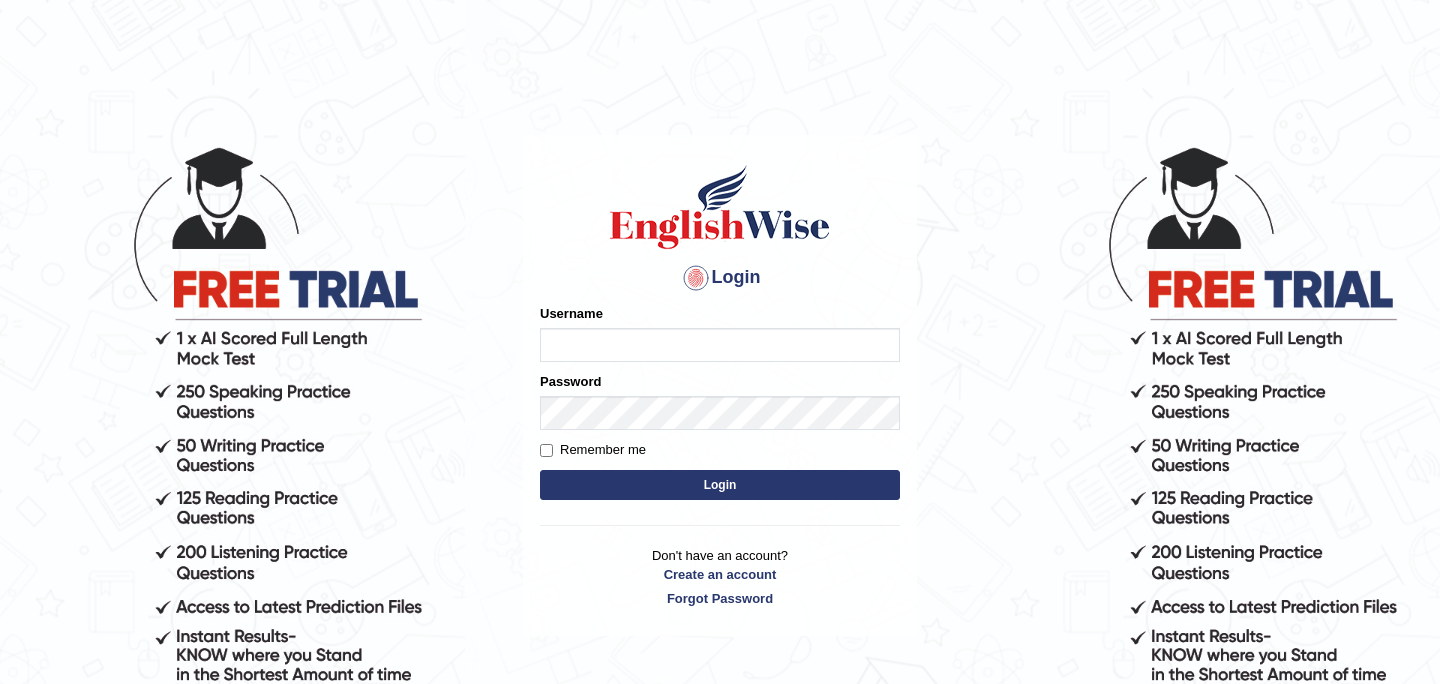 scroll, scrollTop: 0, scrollLeft: 0, axis: both 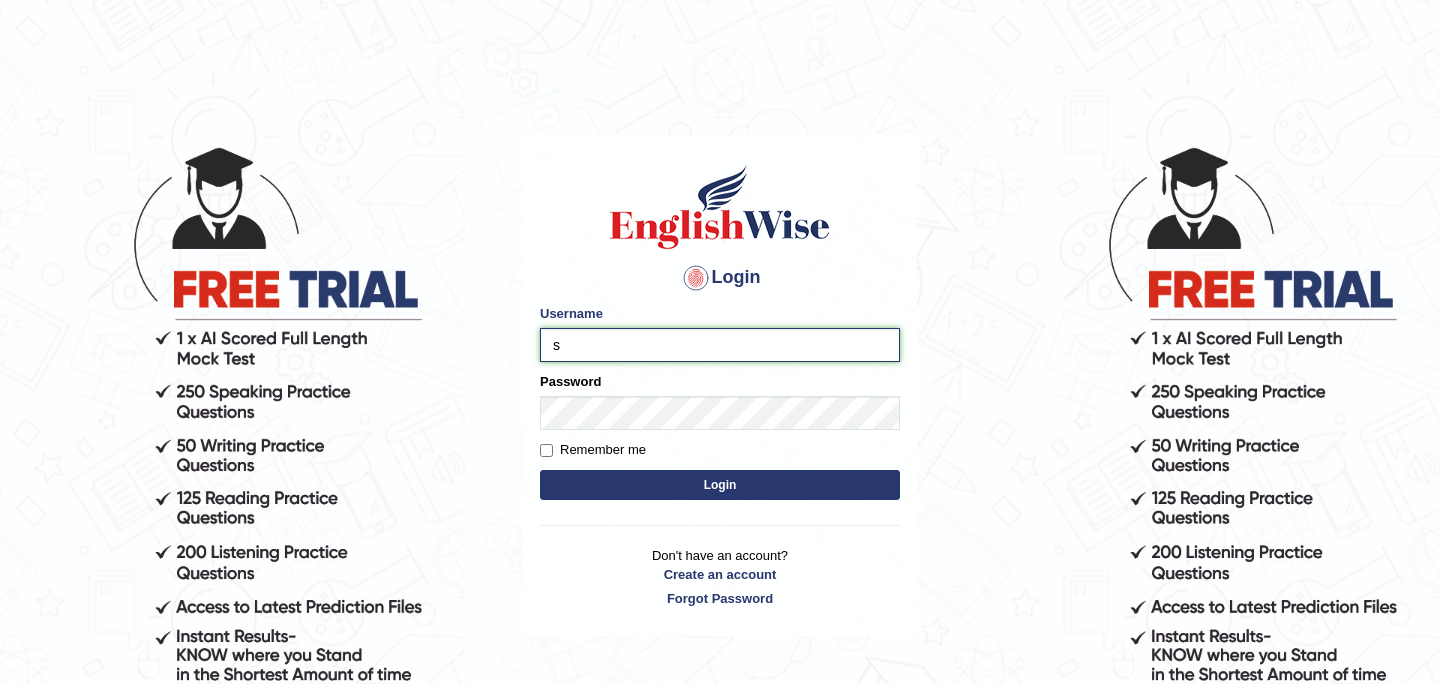 type on "souvikdasmahapatra" 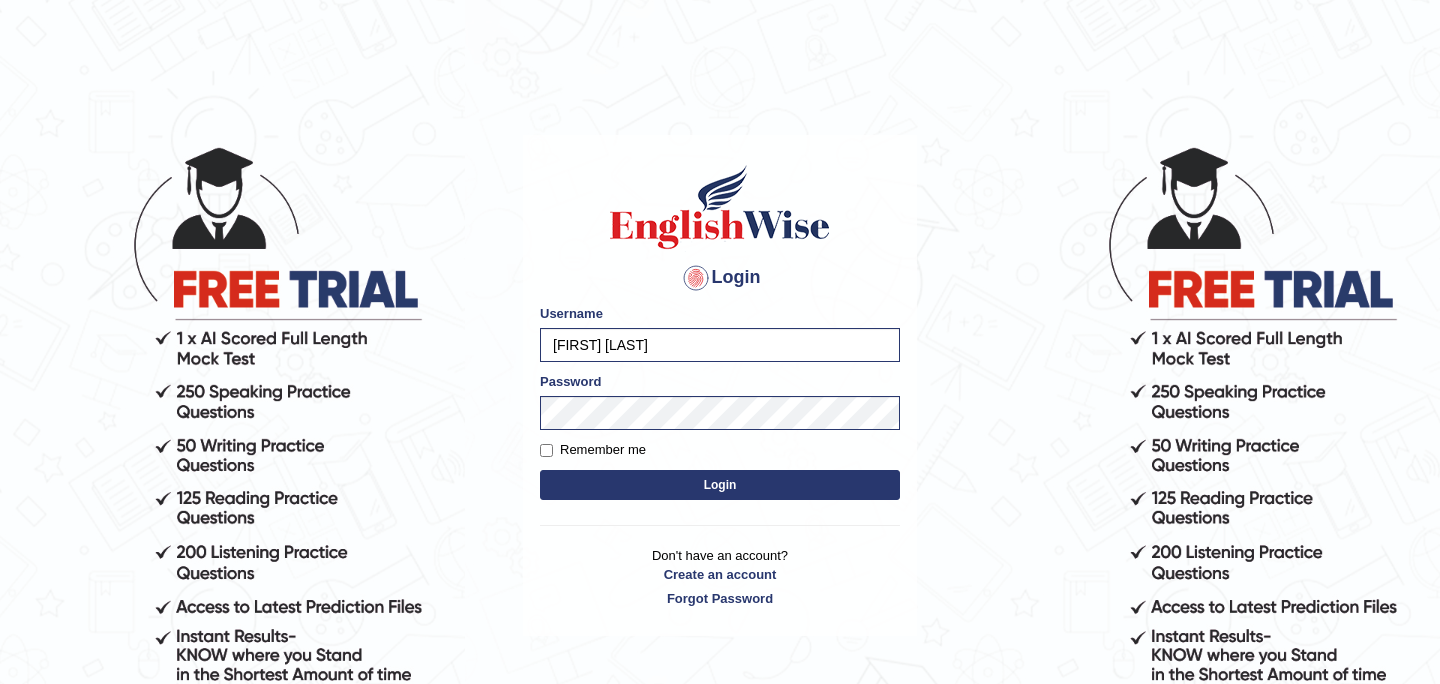 click on "Login" at bounding box center (720, 485) 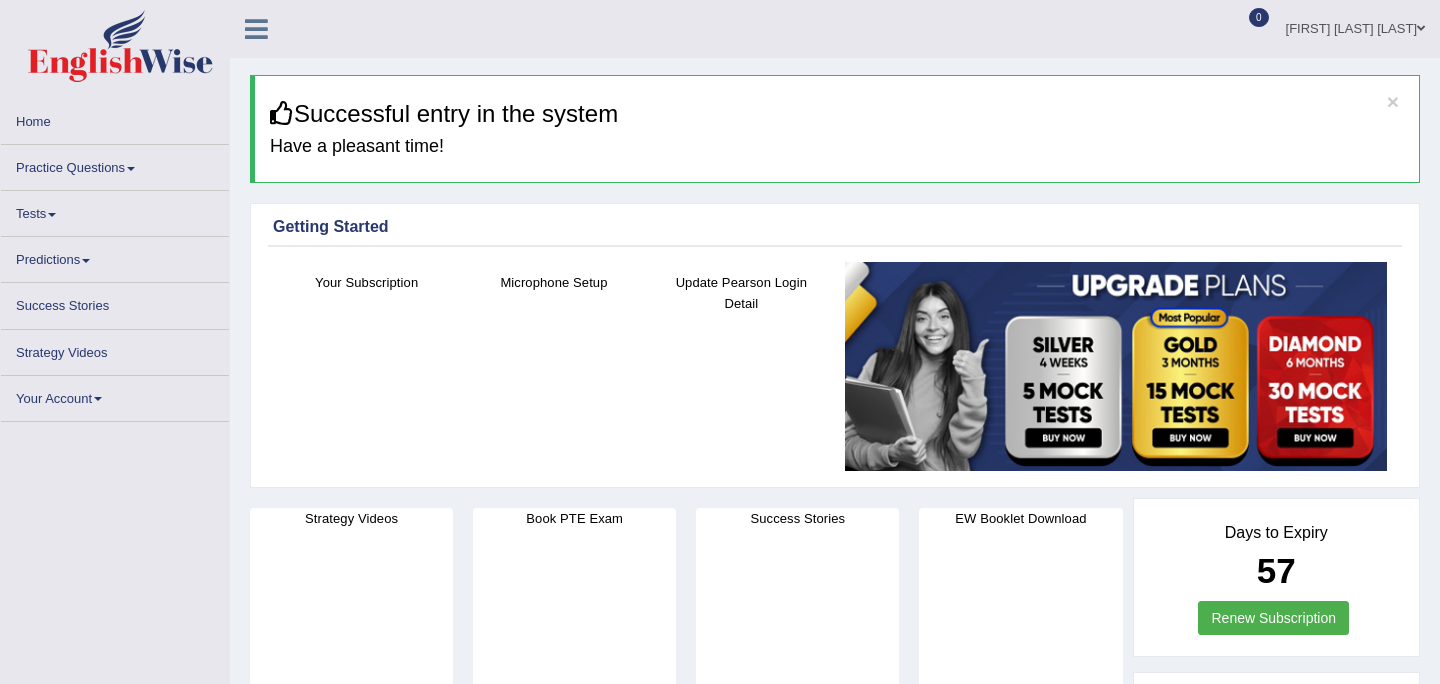 scroll, scrollTop: 0, scrollLeft: 0, axis: both 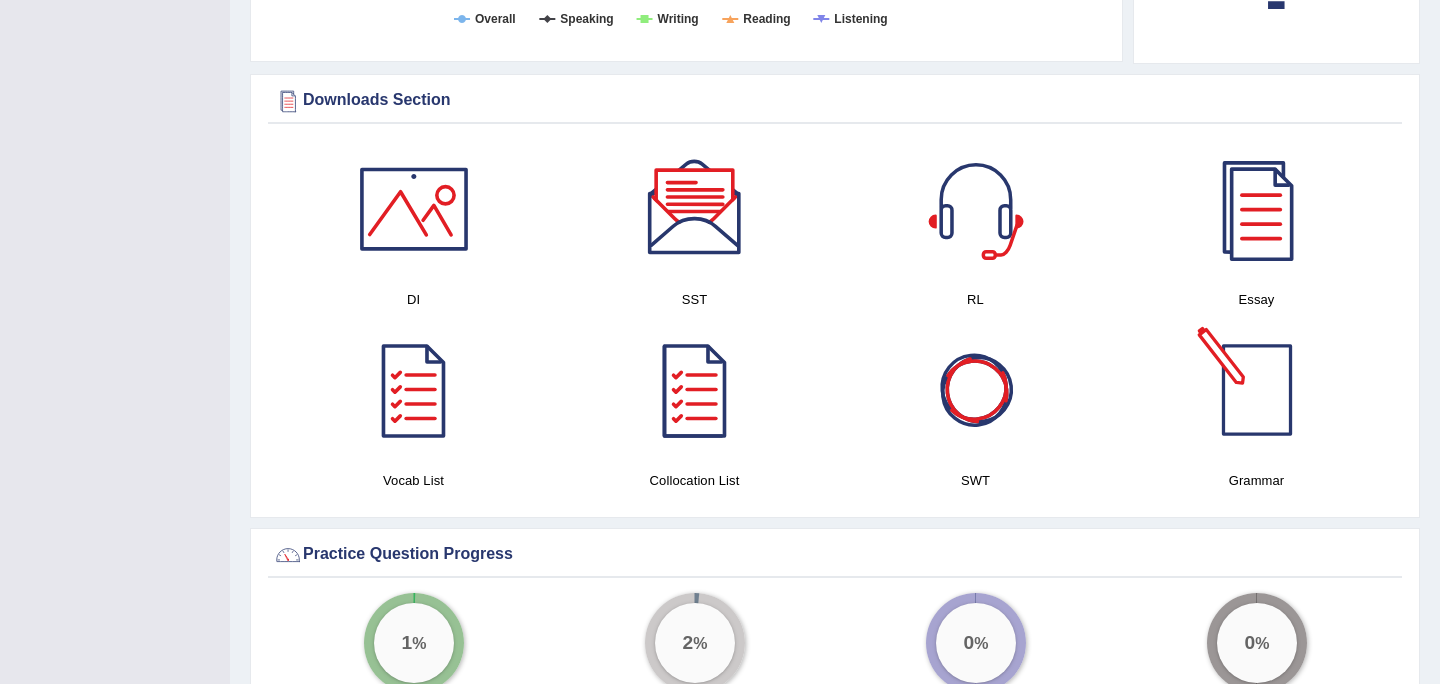 click at bounding box center (1257, 390) 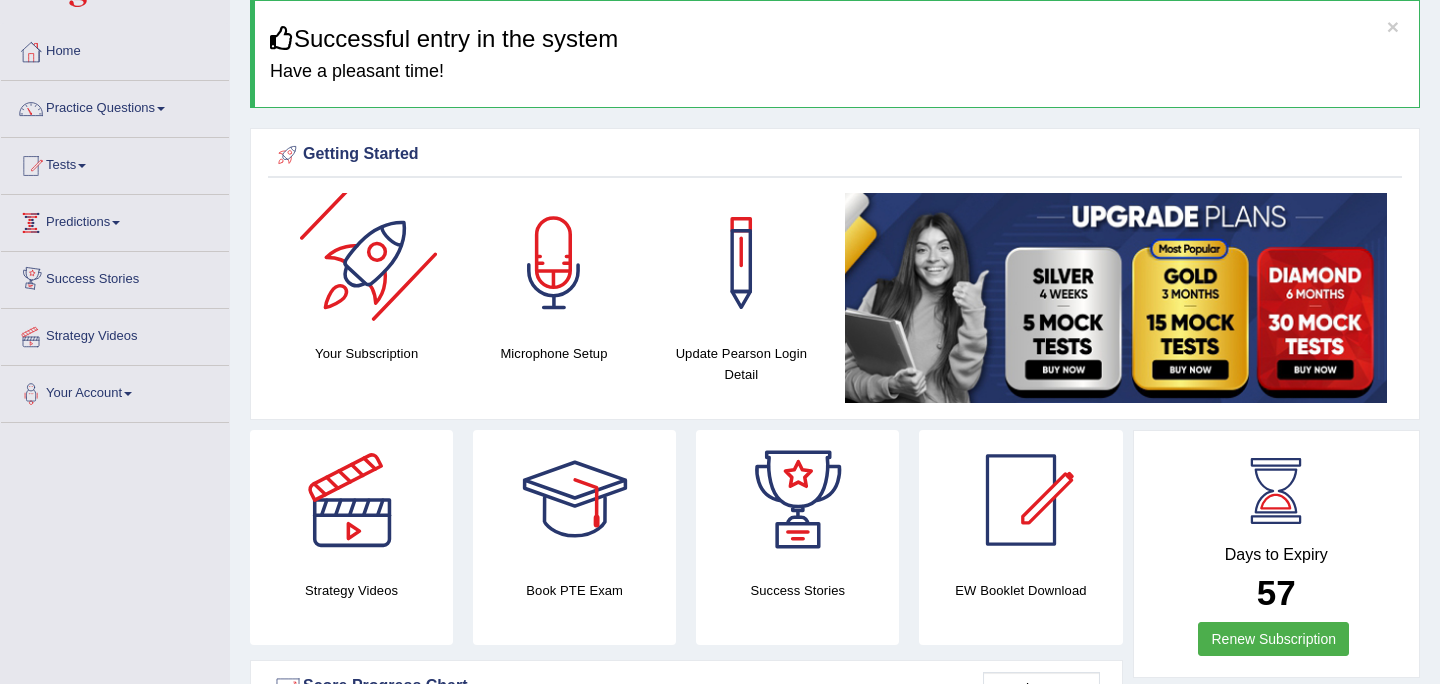 scroll, scrollTop: 34, scrollLeft: 0, axis: vertical 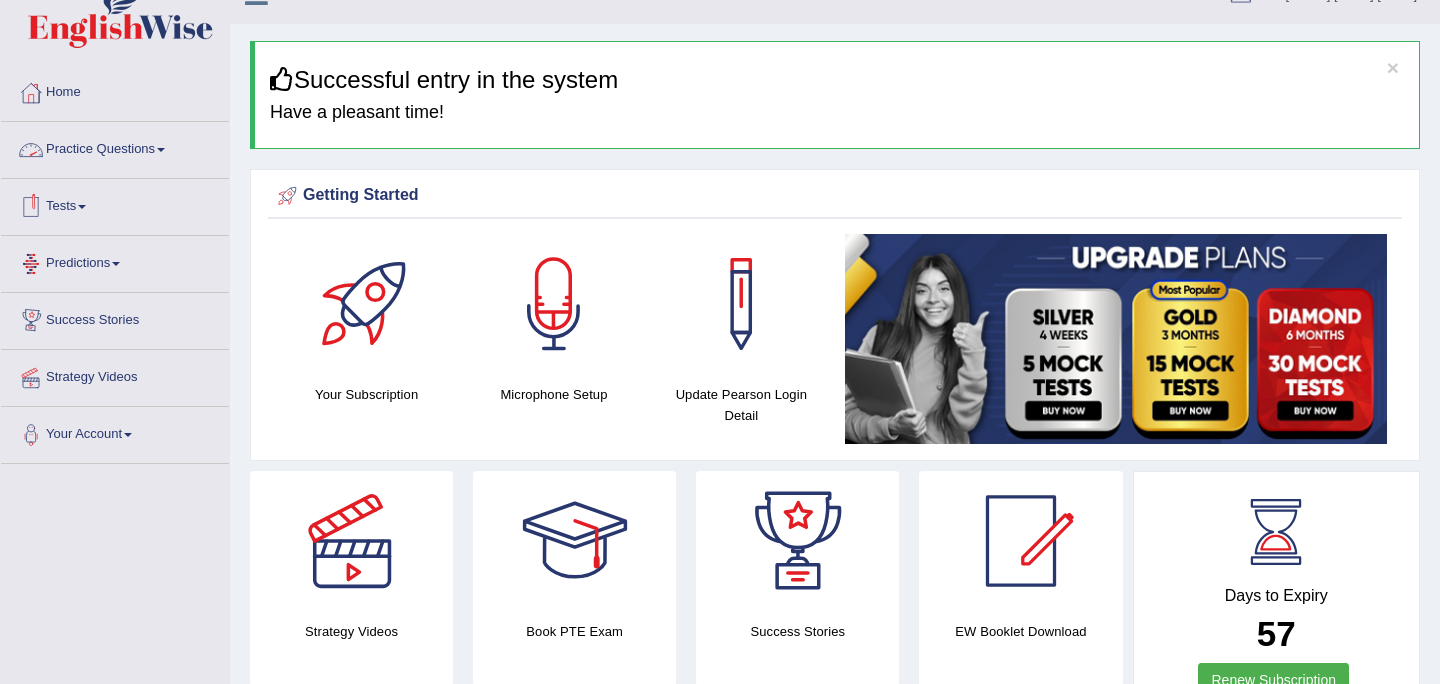 click on "Practice Questions" at bounding box center (115, 147) 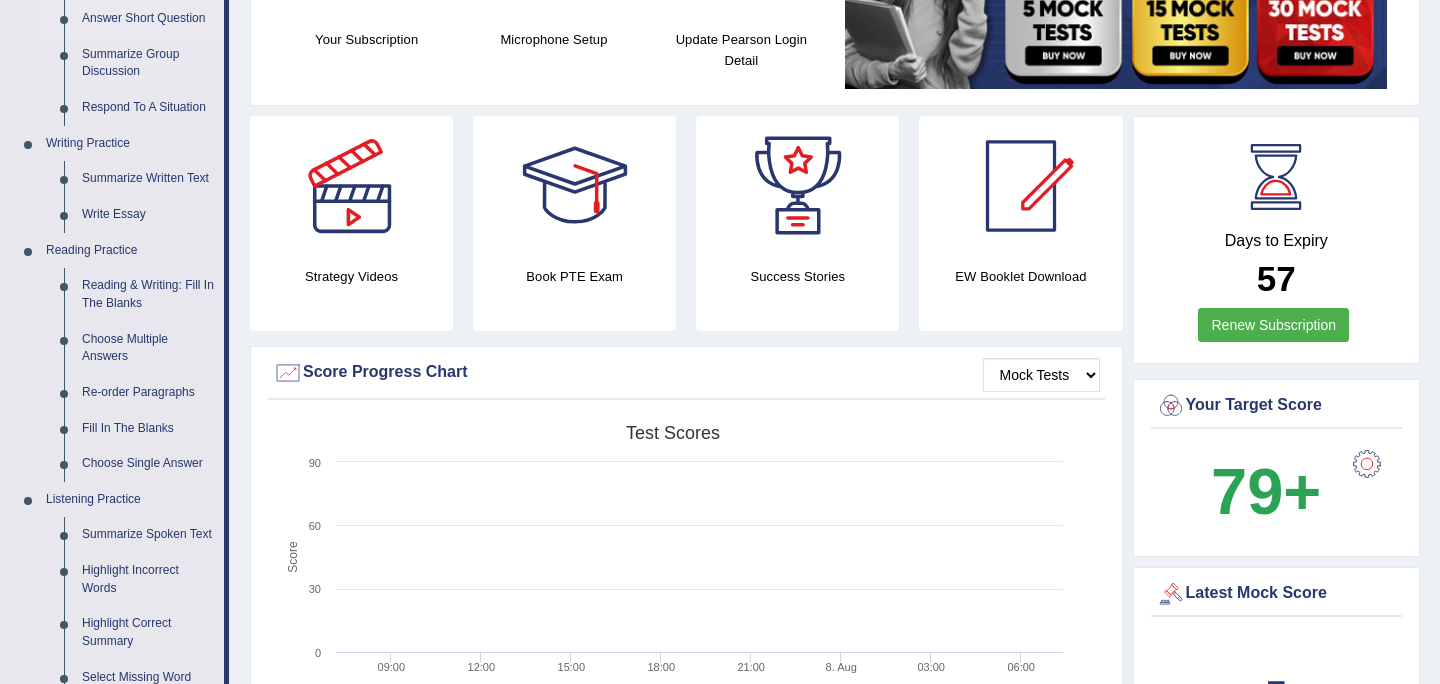 scroll, scrollTop: 400, scrollLeft: 0, axis: vertical 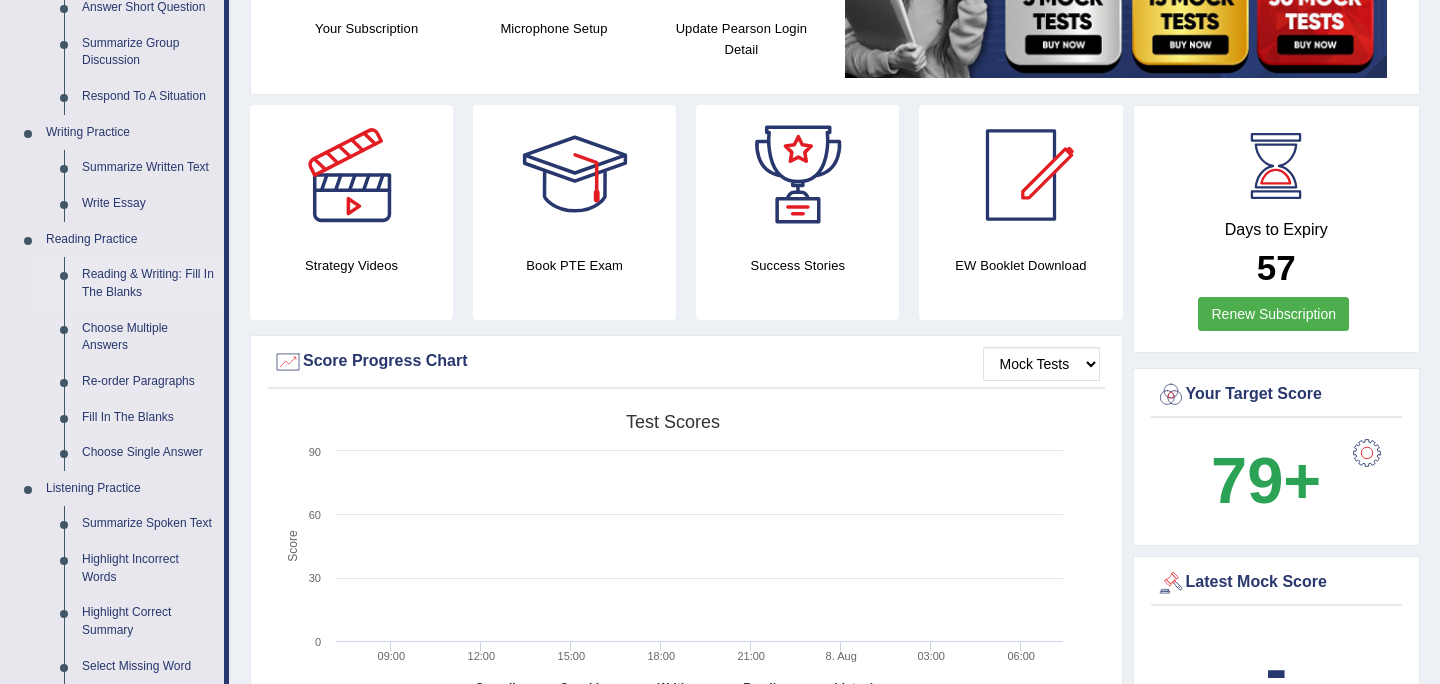 click on "Reading & Writing: Fill In The Blanks" at bounding box center (148, 283) 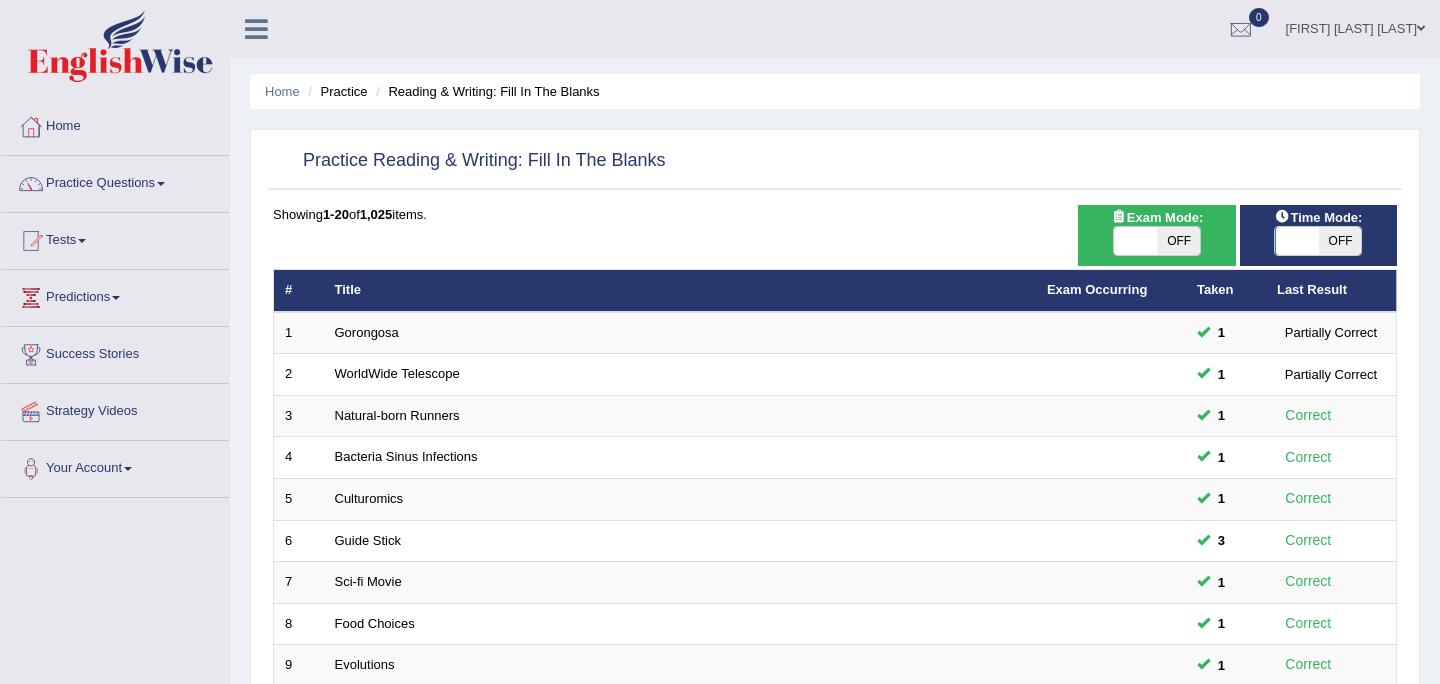 scroll, scrollTop: 0, scrollLeft: 0, axis: both 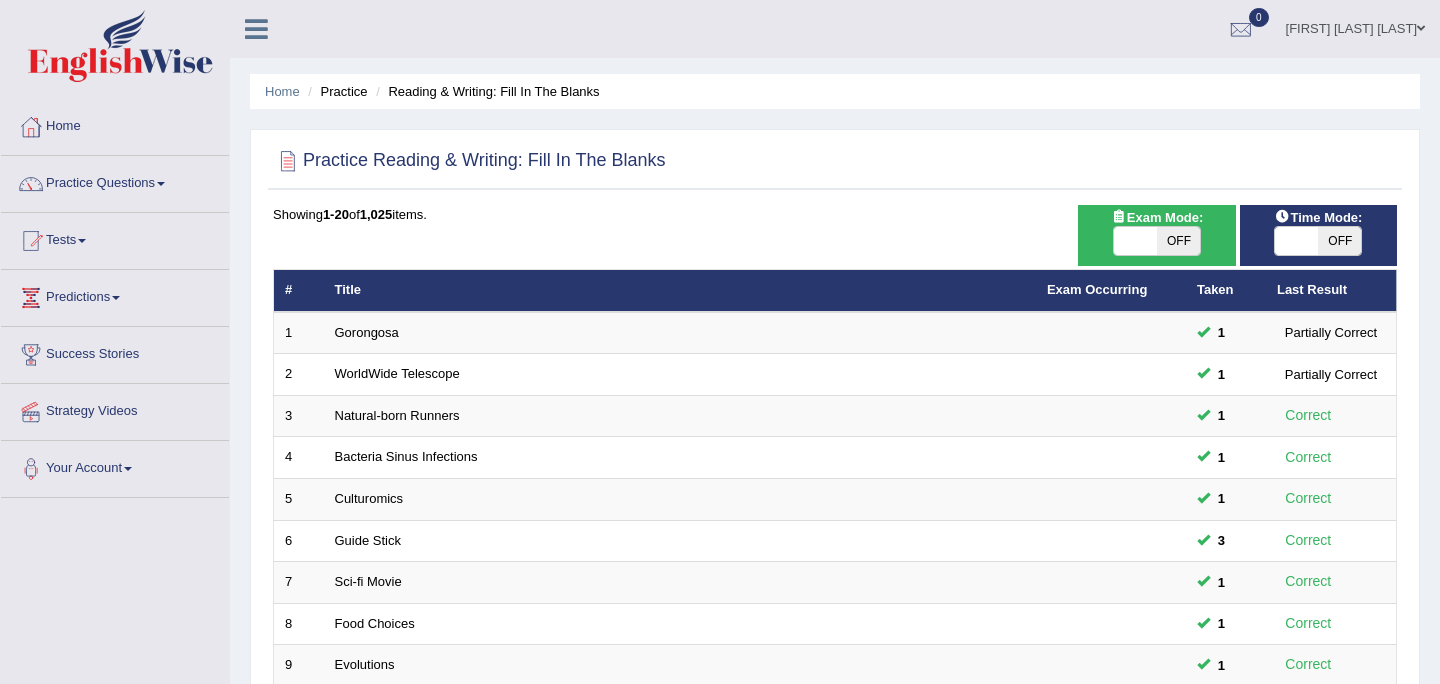 click at bounding box center [1135, 241] 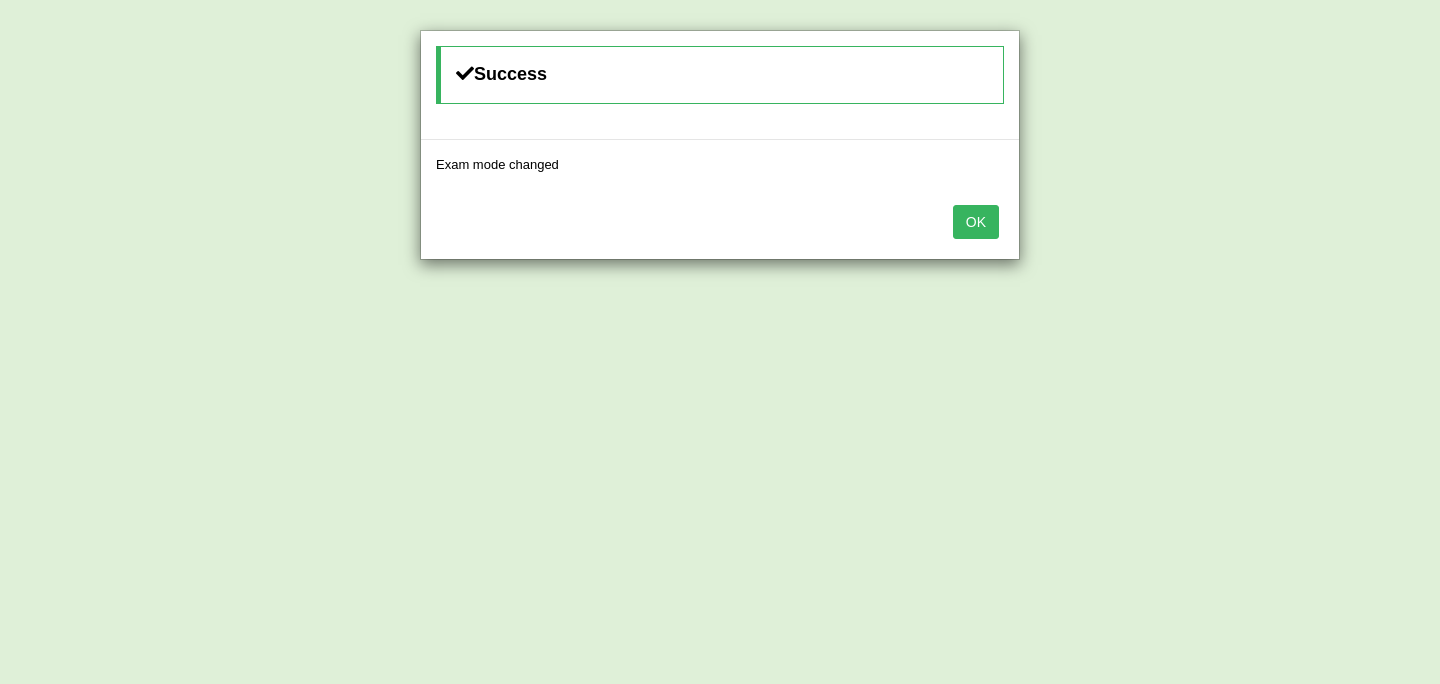 click on "OK" at bounding box center [976, 222] 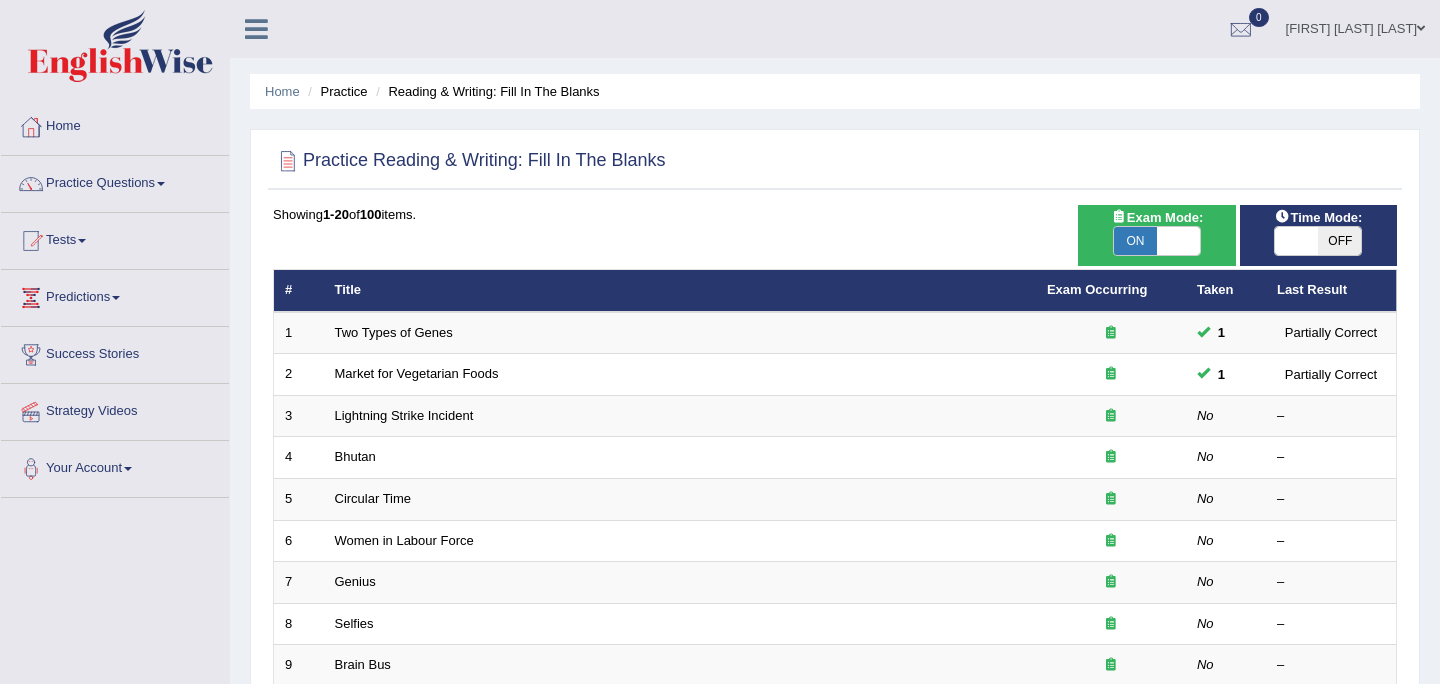 scroll, scrollTop: 0, scrollLeft: 0, axis: both 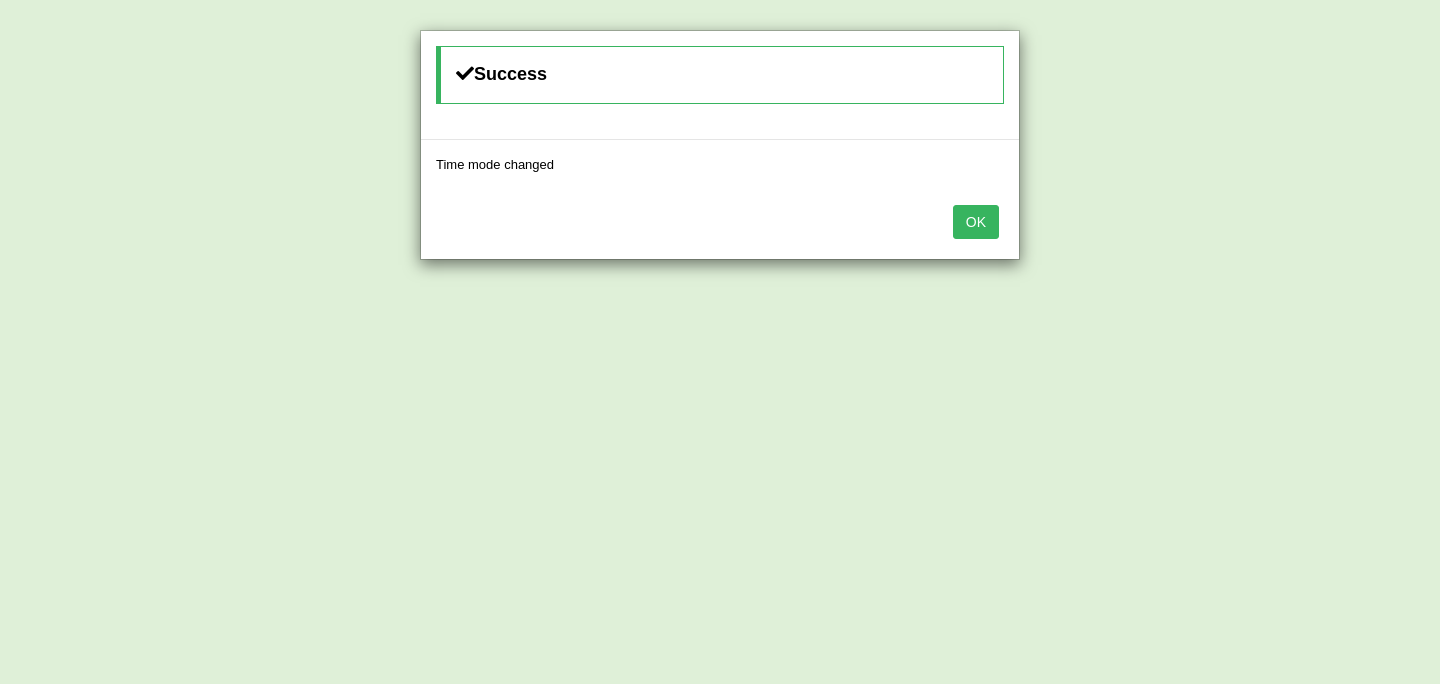 click on "OK" at bounding box center [976, 222] 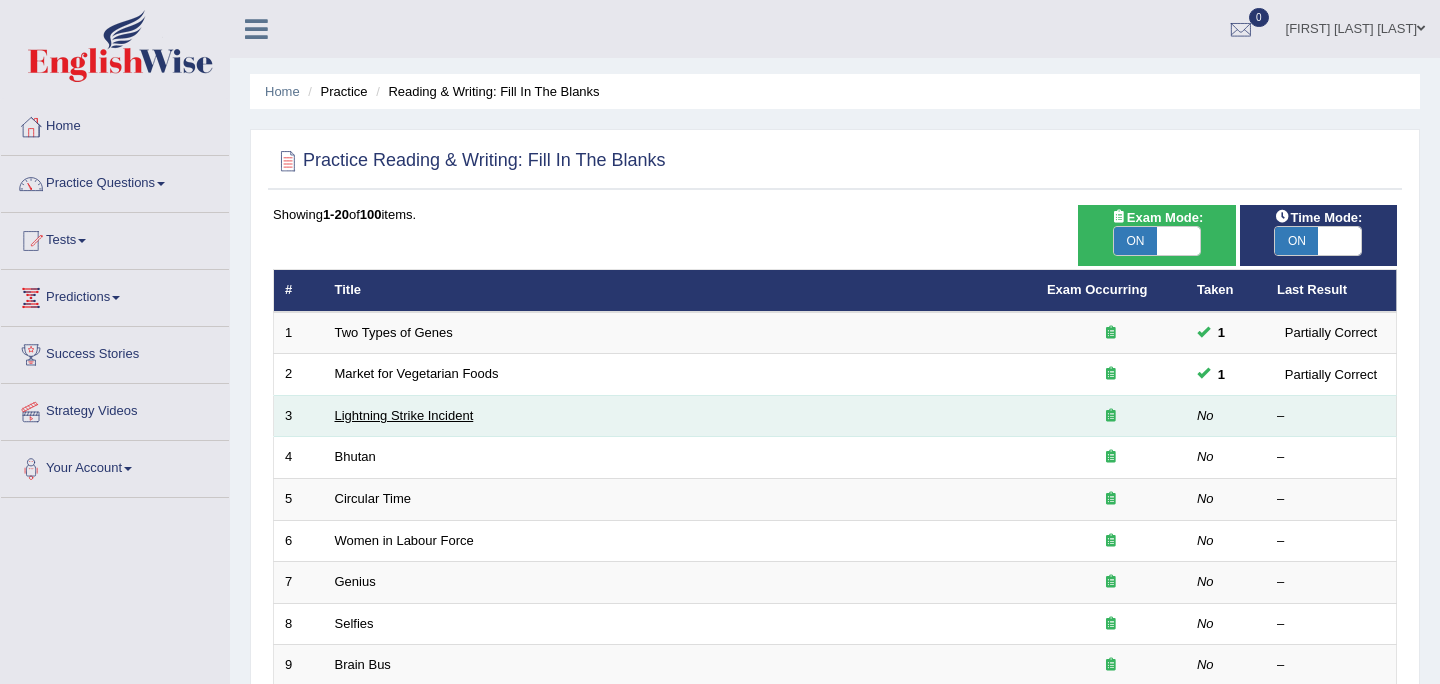 click on "Lightning Strike Incident" at bounding box center (404, 415) 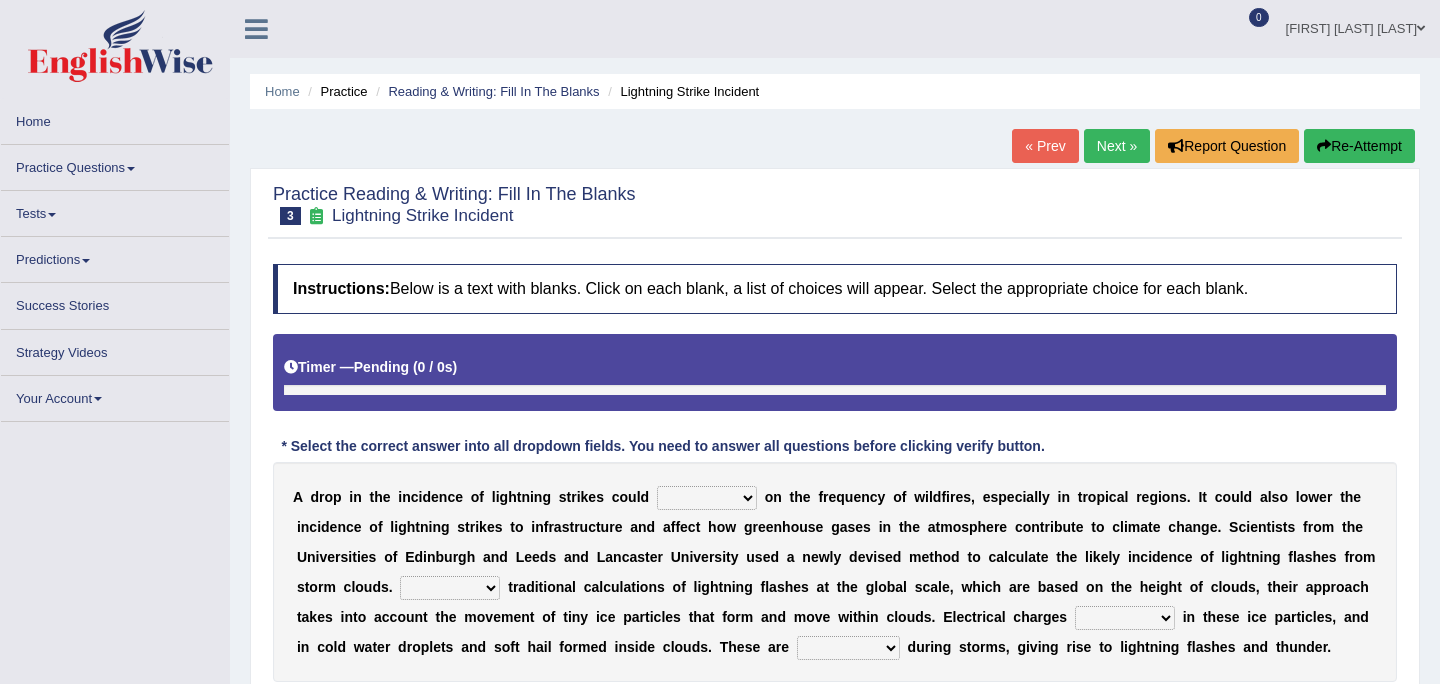 scroll, scrollTop: 0, scrollLeft: 0, axis: both 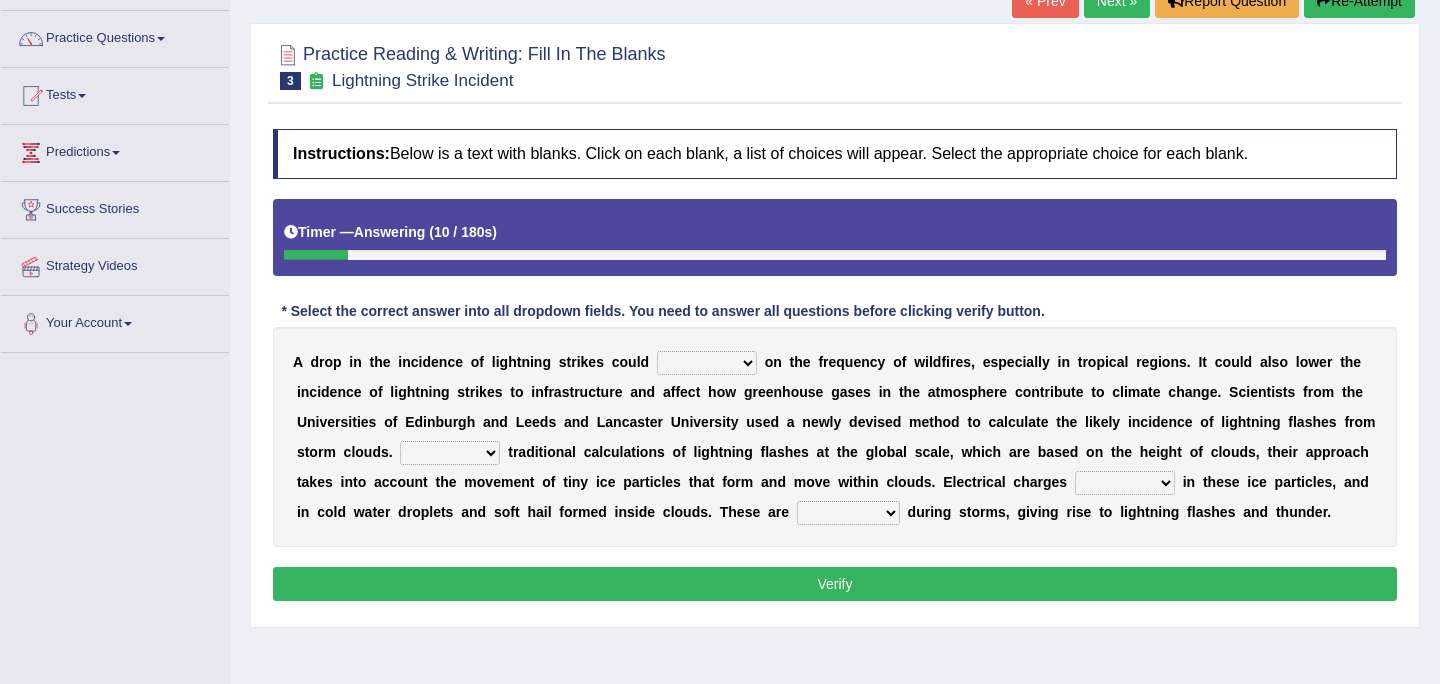 click on "dwell focus impact depend" at bounding box center (707, 363) 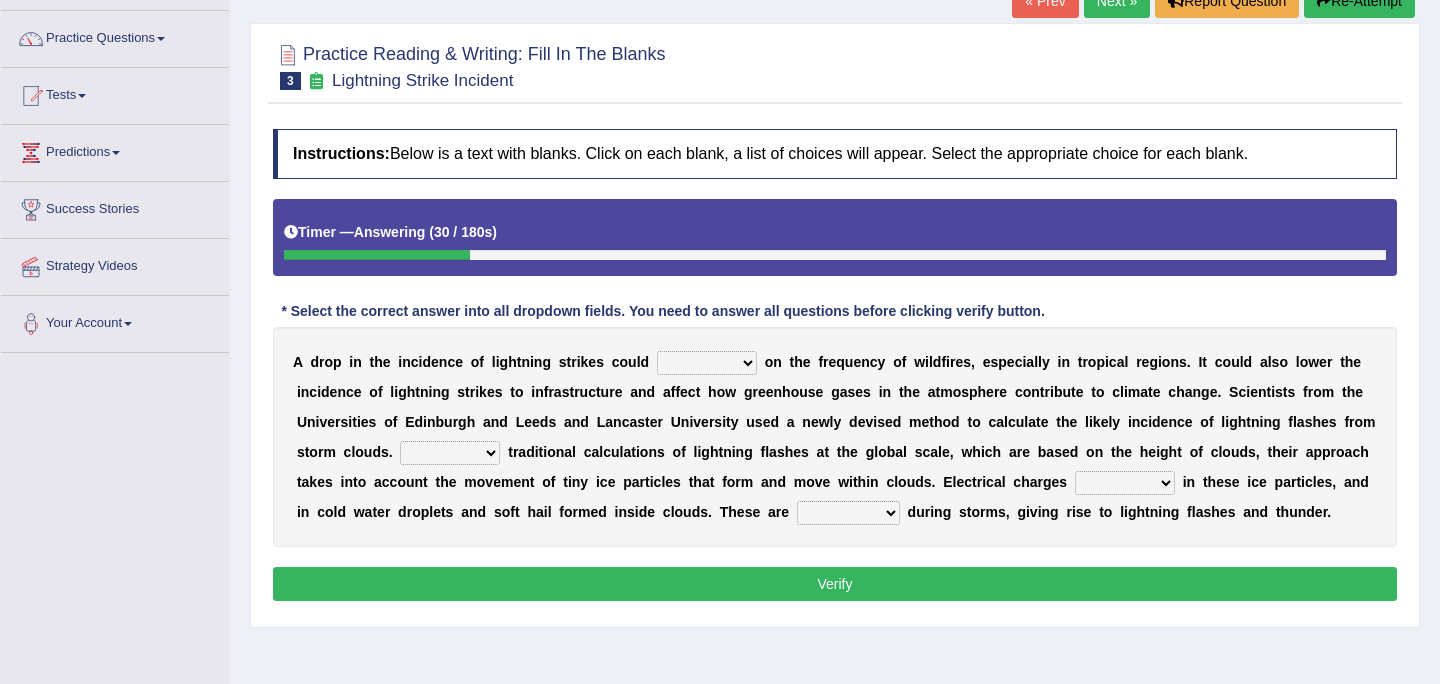 select on "depend" 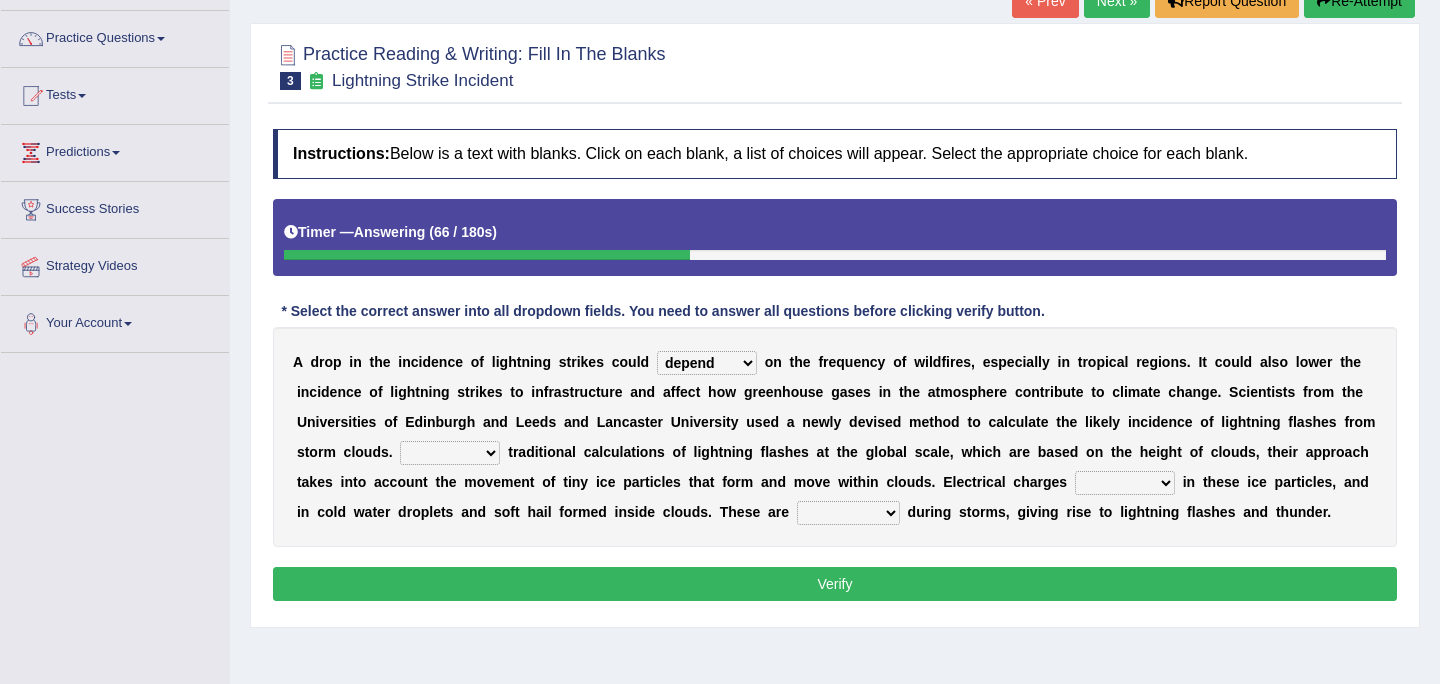 click on "Unlike Unless Except Besides" at bounding box center (450, 453) 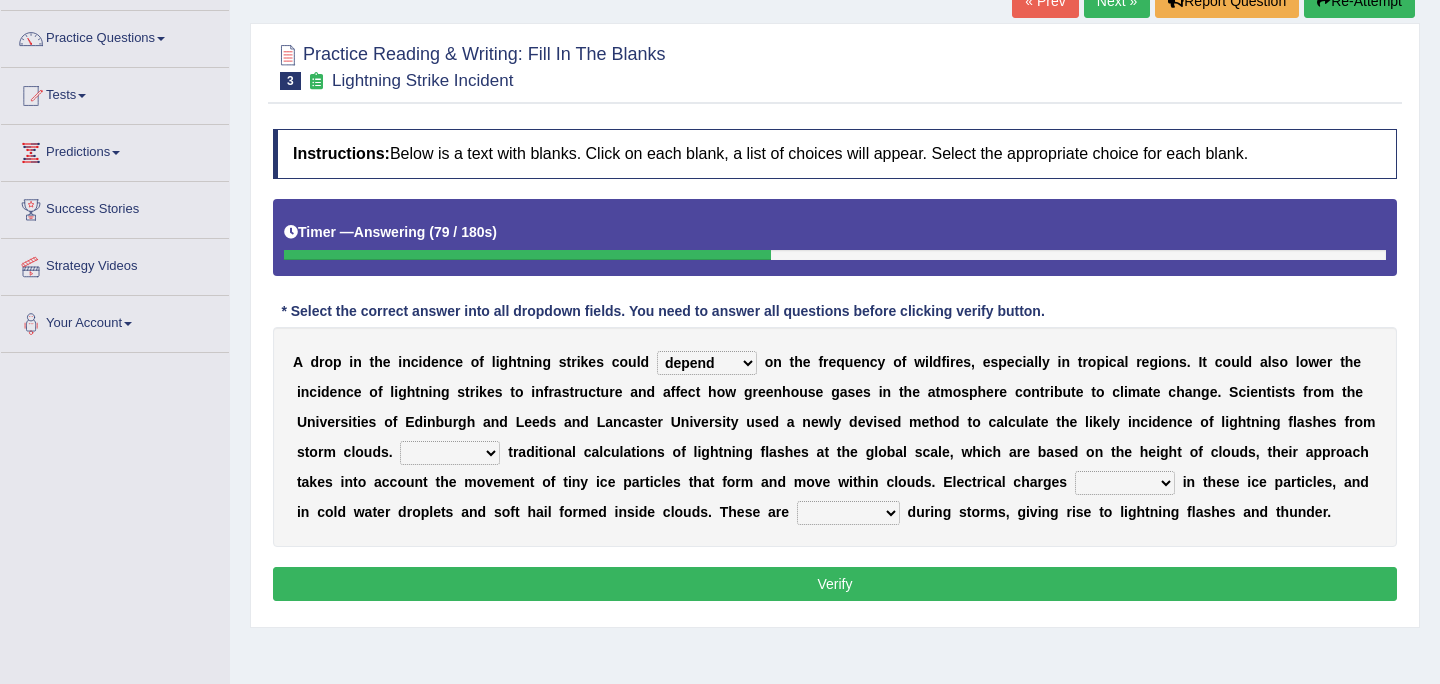 click on "Unlike Unless Except Besides" at bounding box center [450, 453] 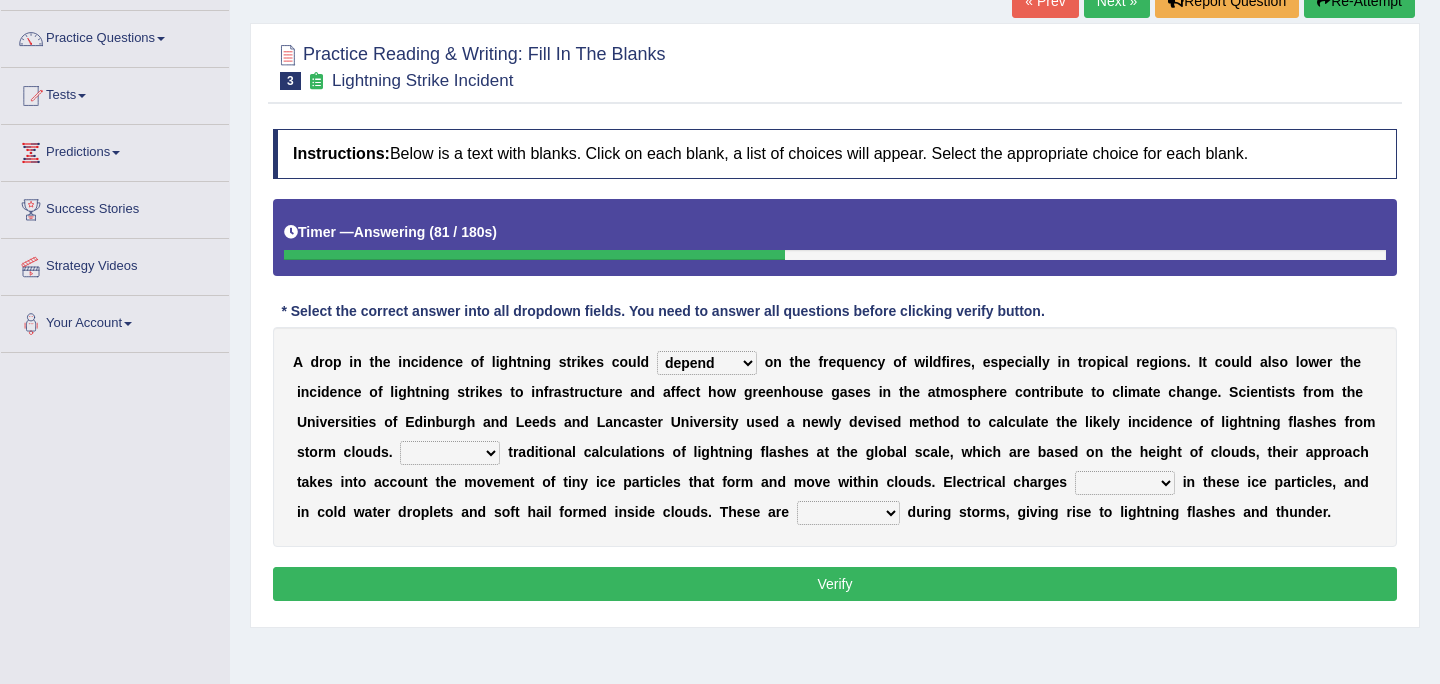 select on "Besides" 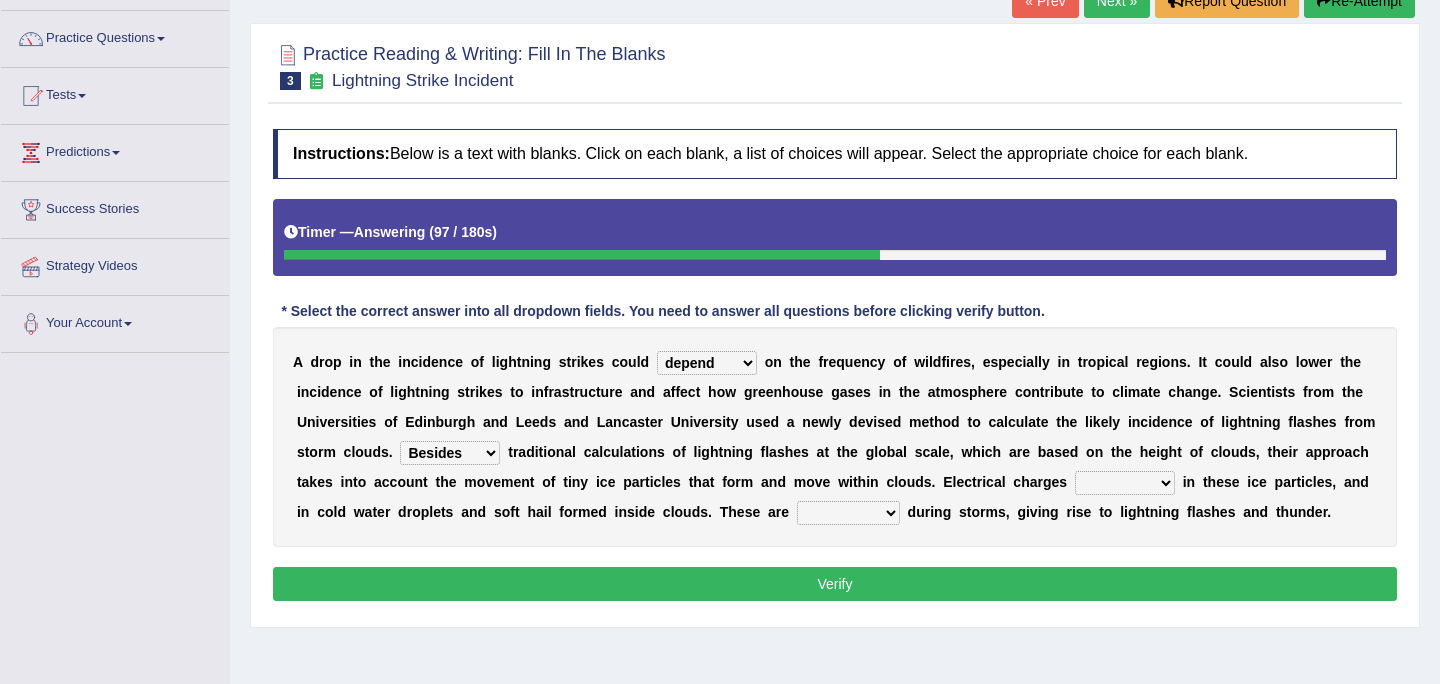 click on "run off build up mess up zoom in" at bounding box center [1125, 483] 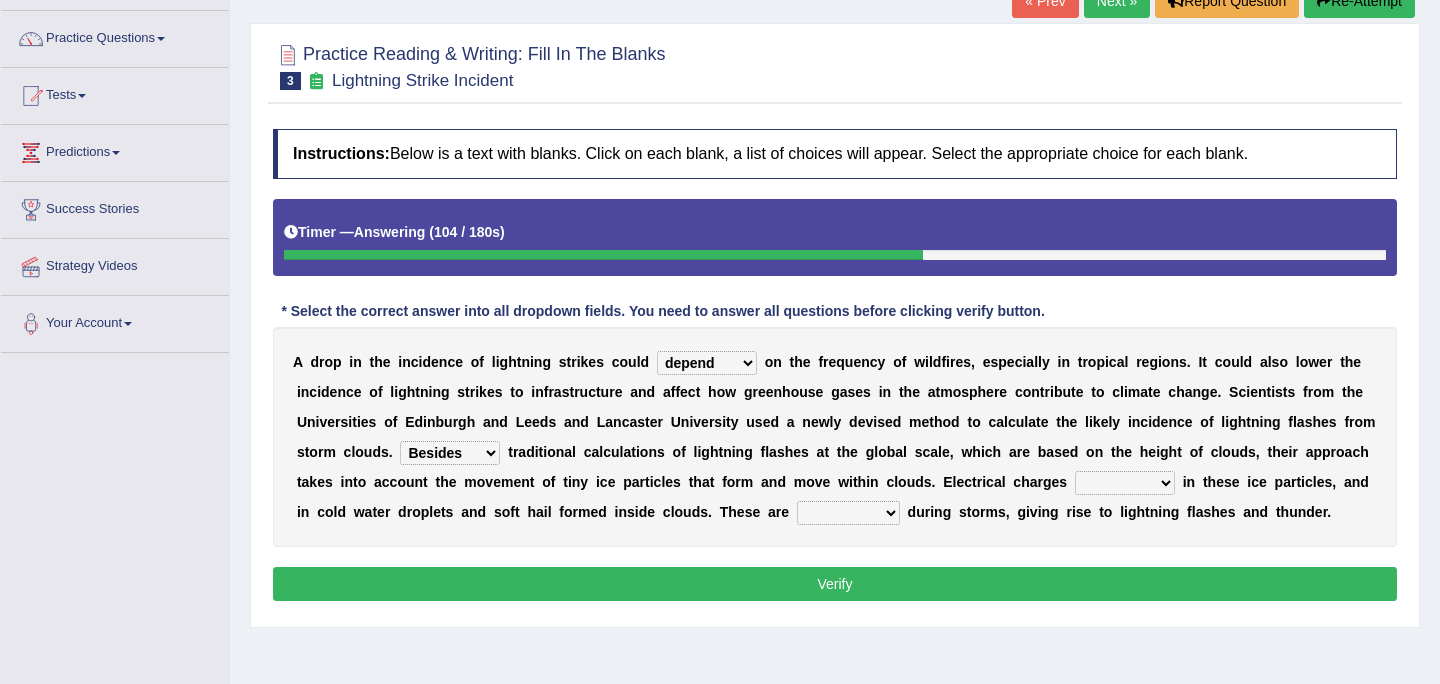 select on "build up" 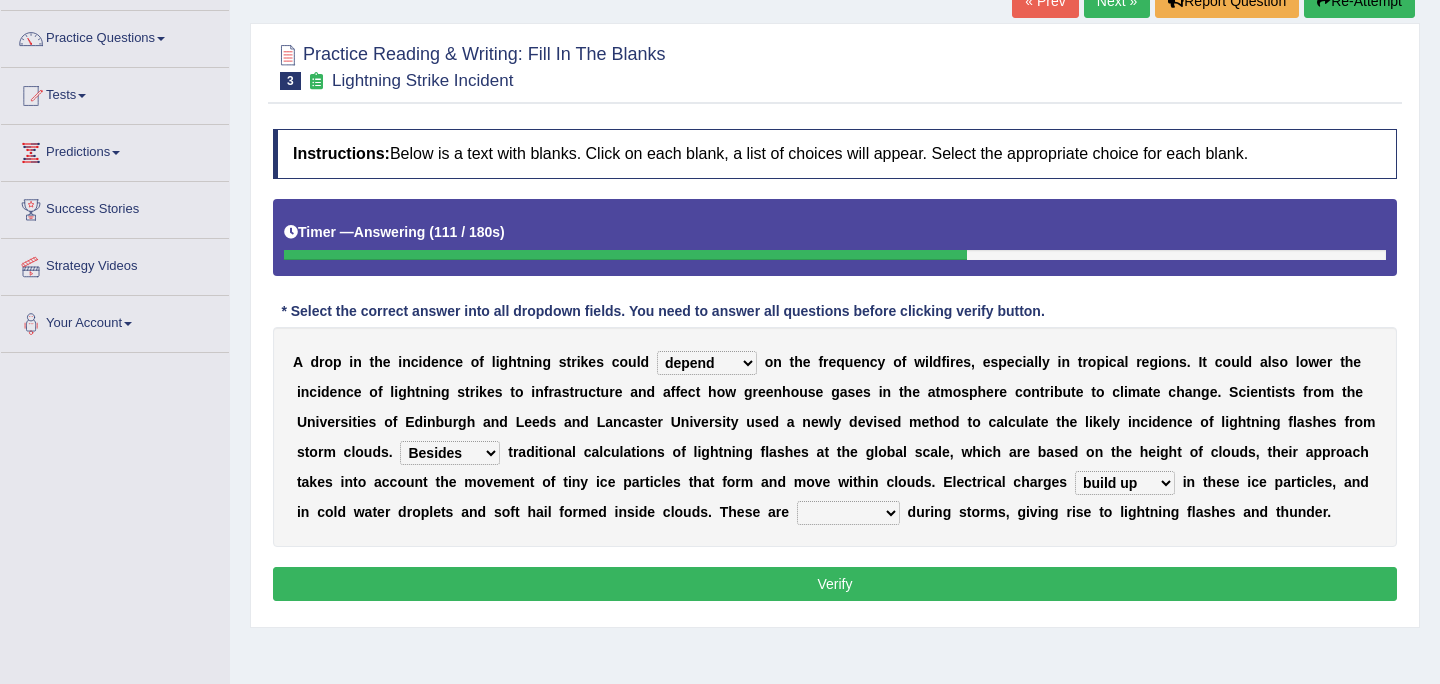 click on "collected diverted rounded discharged" at bounding box center [848, 513] 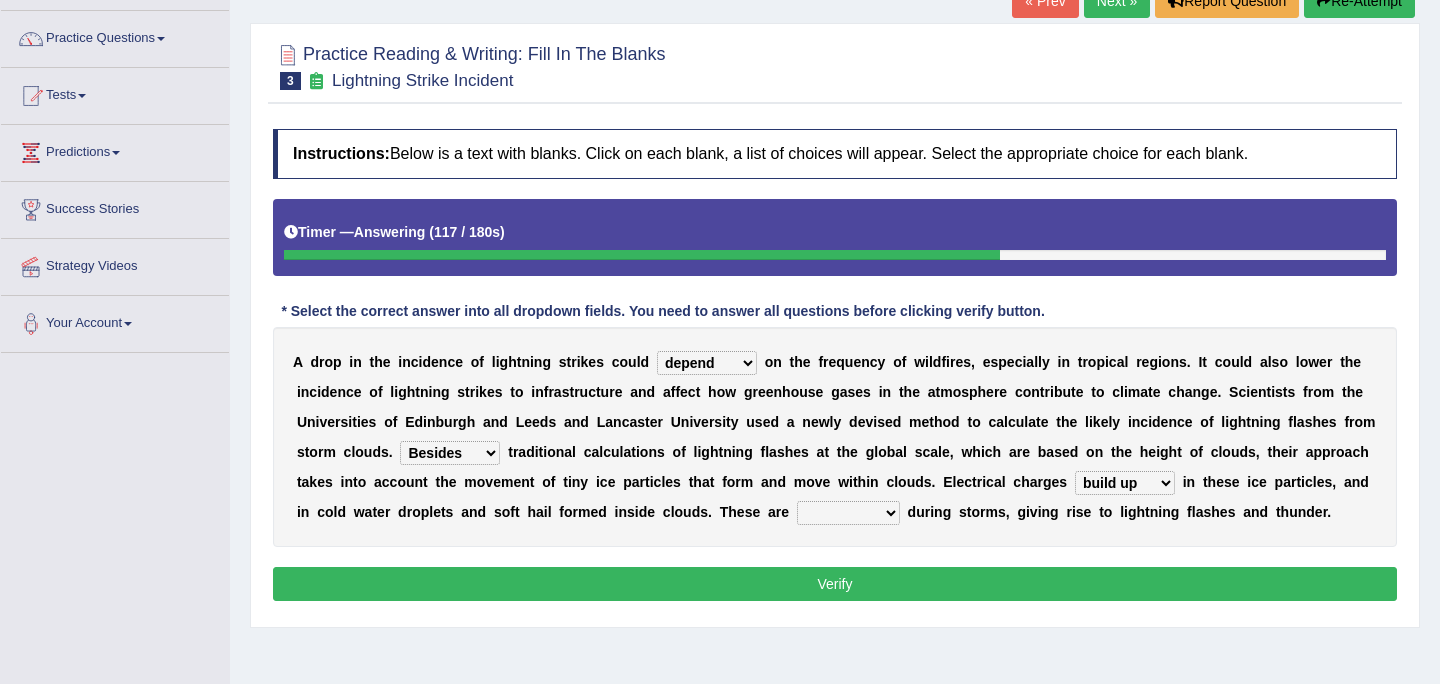 select on "discharged" 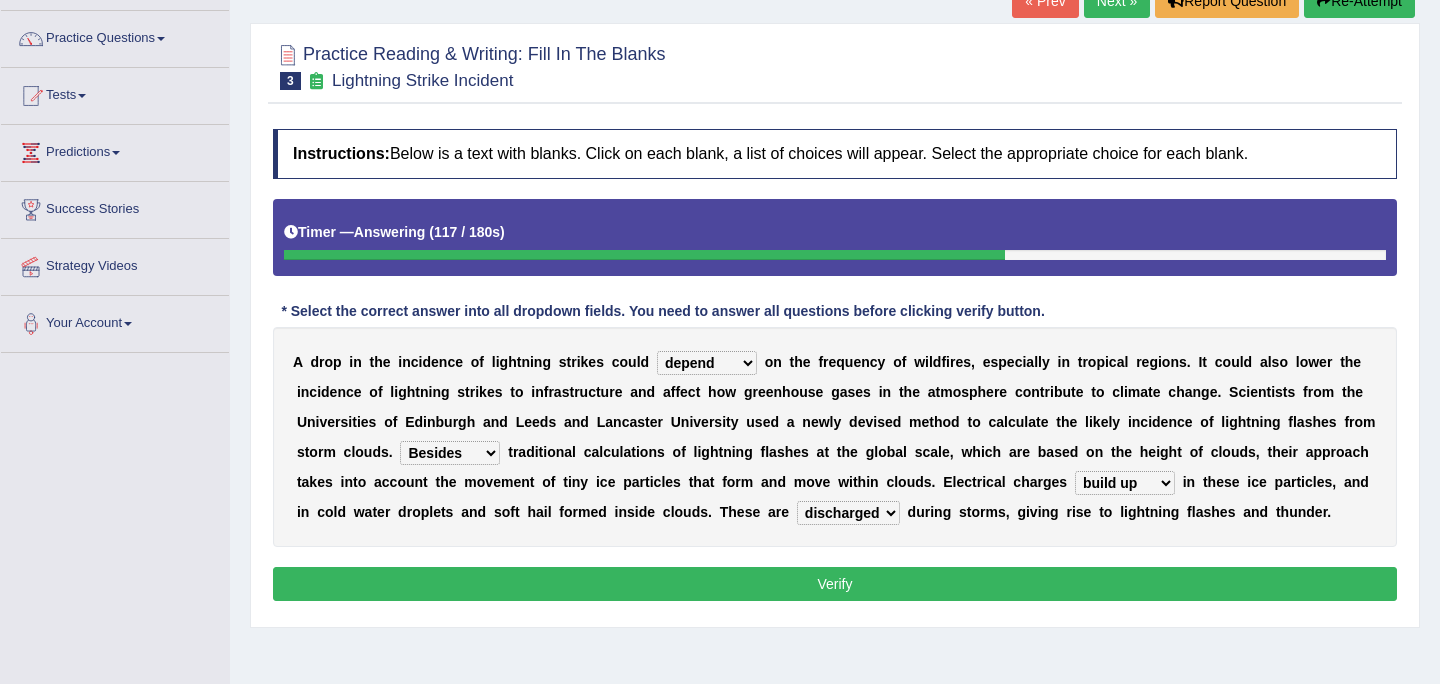 click on "Verify" at bounding box center (835, 584) 